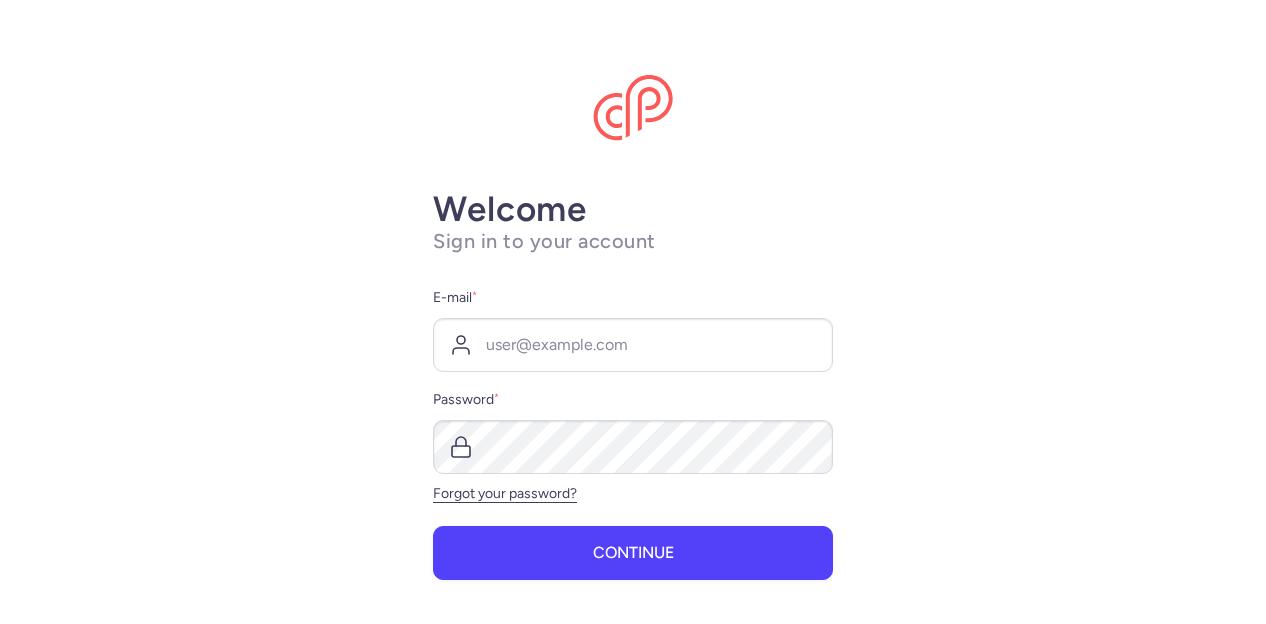 scroll, scrollTop: 0, scrollLeft: 0, axis: both 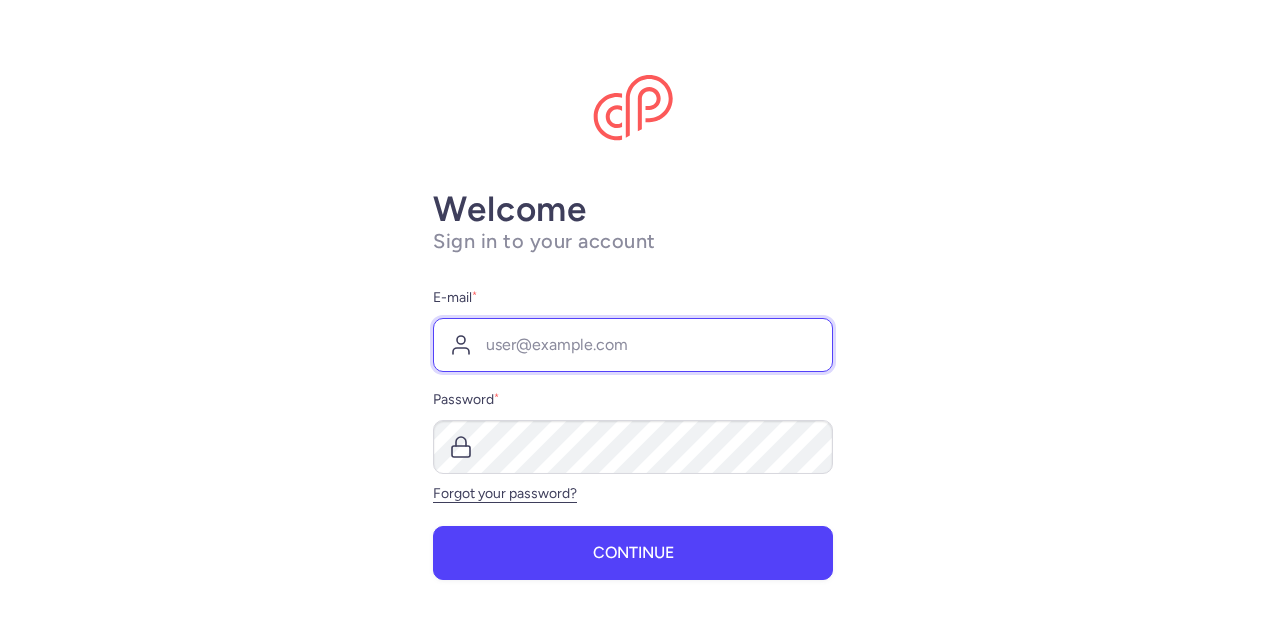 click on "E-mail  *" at bounding box center [633, 345] 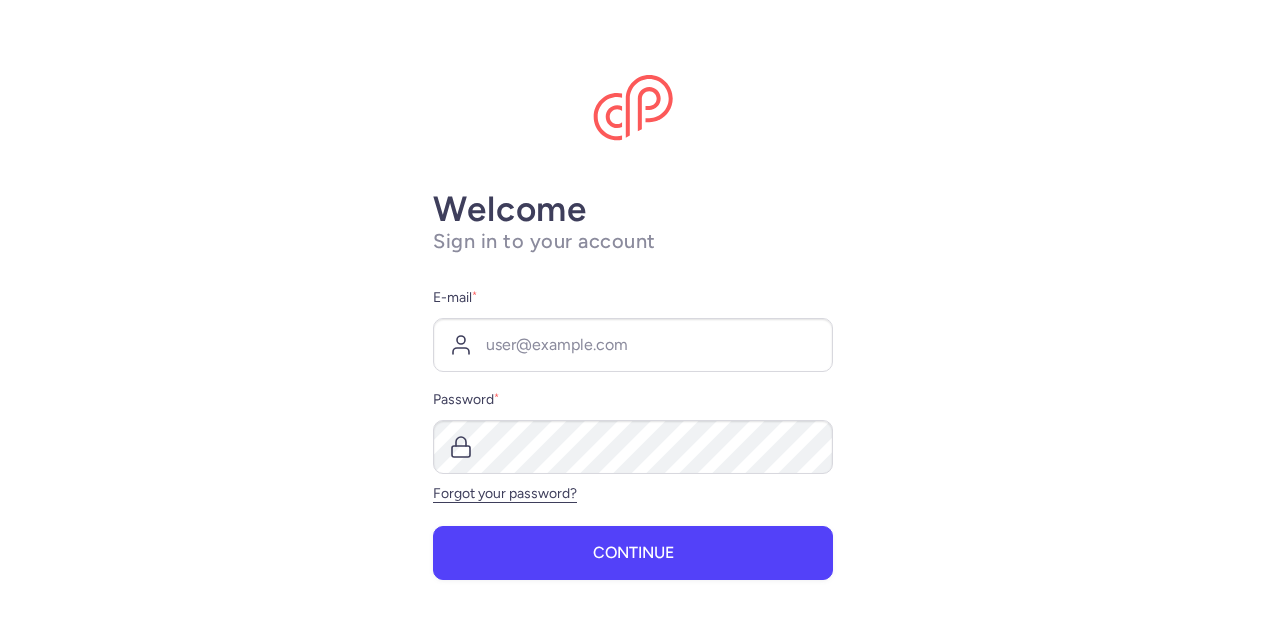 click at bounding box center (0, 0) 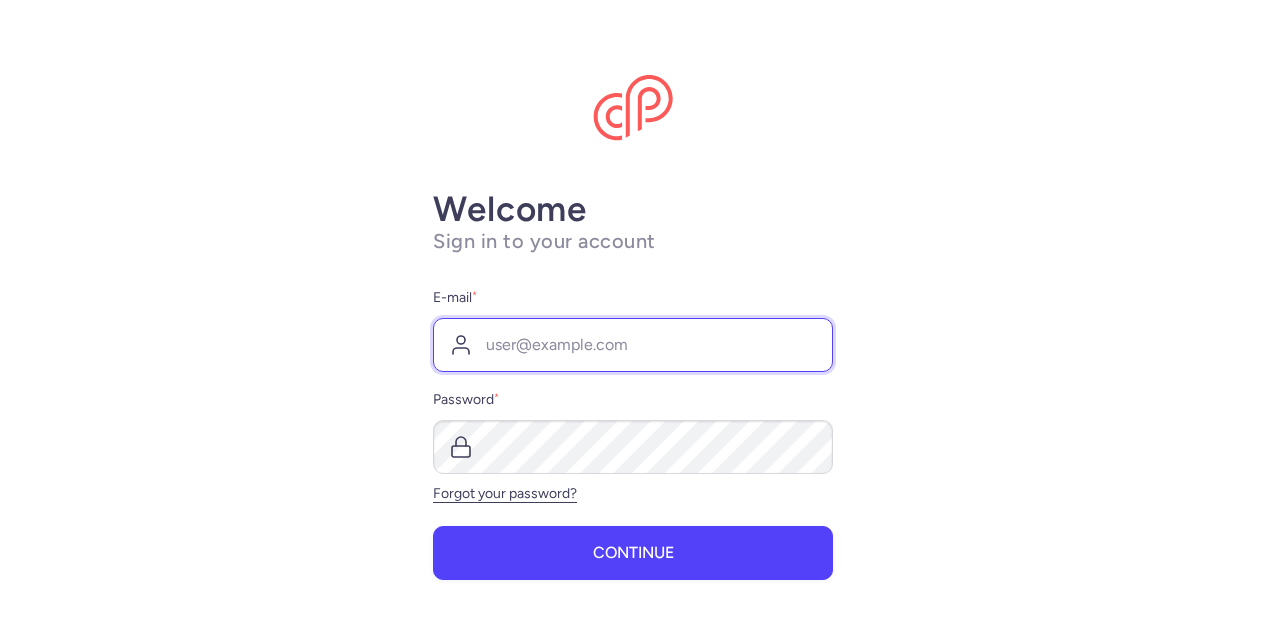 type on "[EMAIL_ADDRESS][DOMAIN_NAME]" 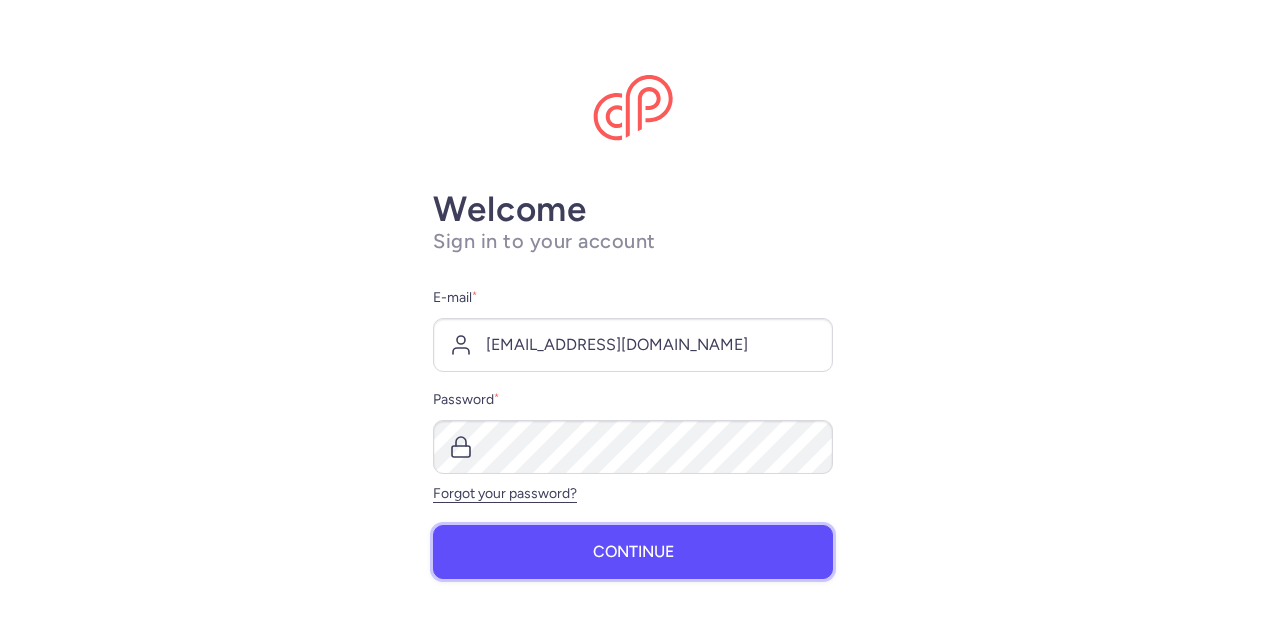 click on "Continue" at bounding box center (633, 552) 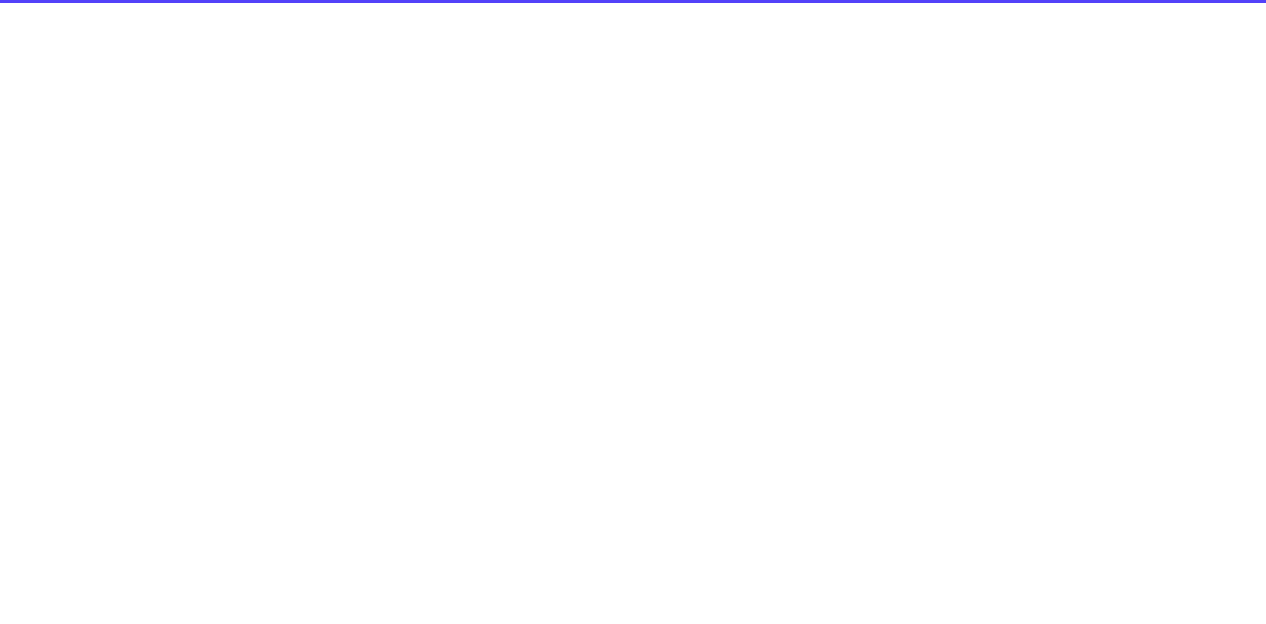 select on "days" 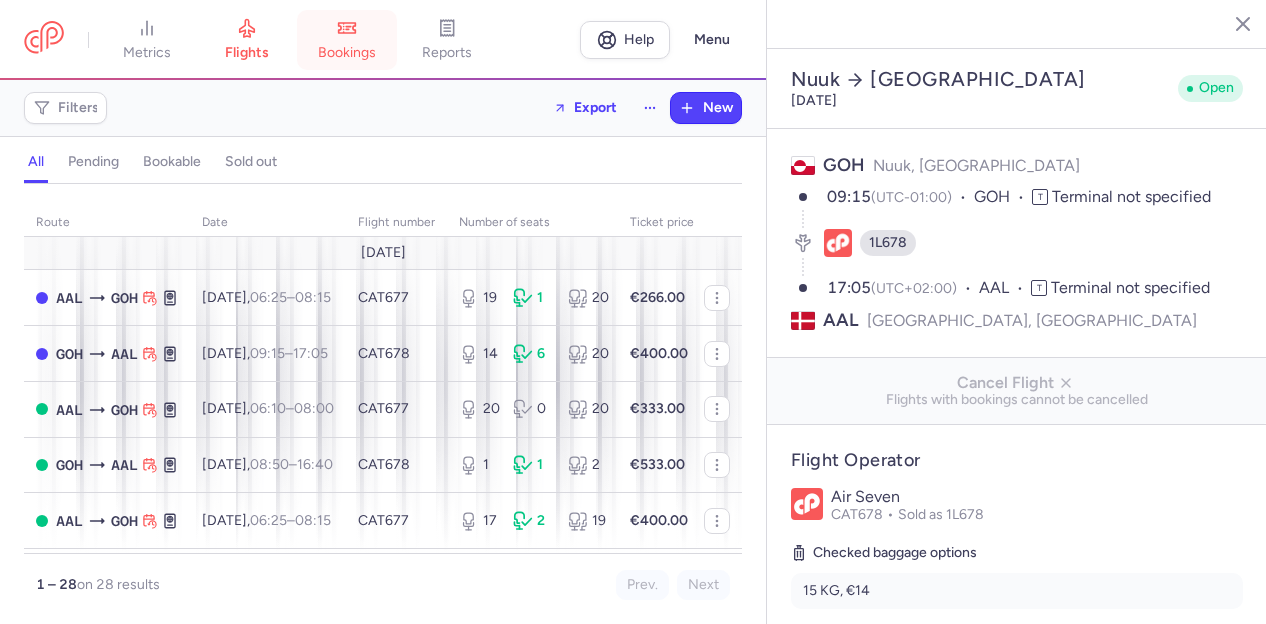 click on "bookings" at bounding box center (347, 40) 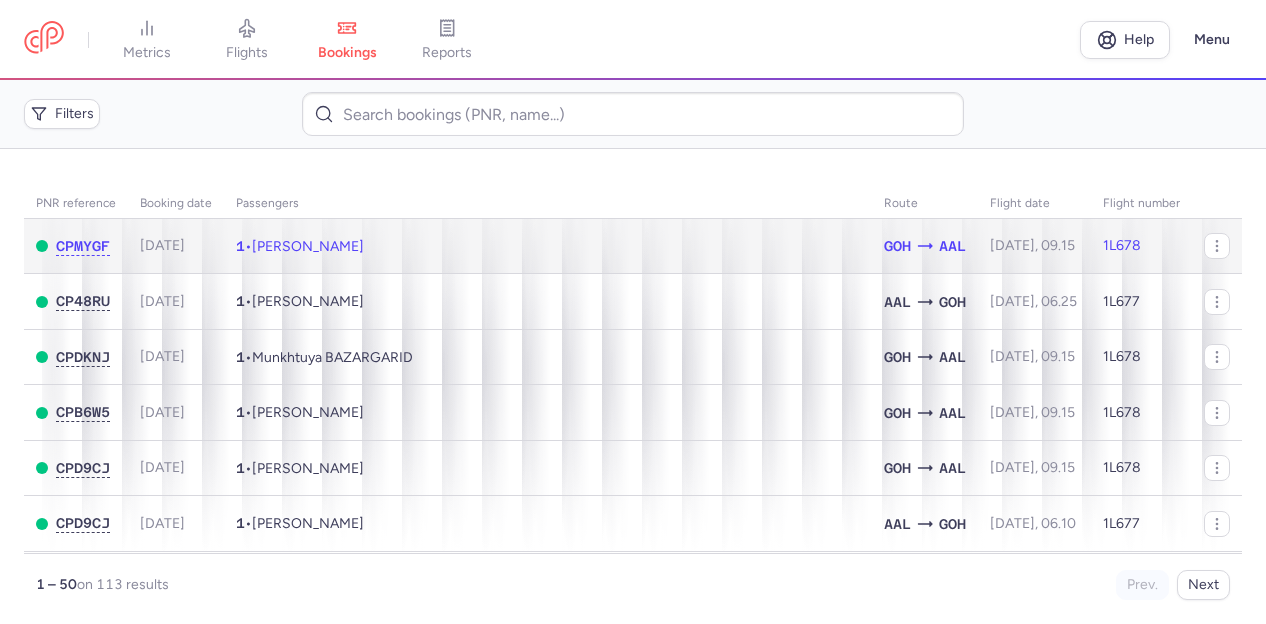click on "1  •  Piotr PISKOR" 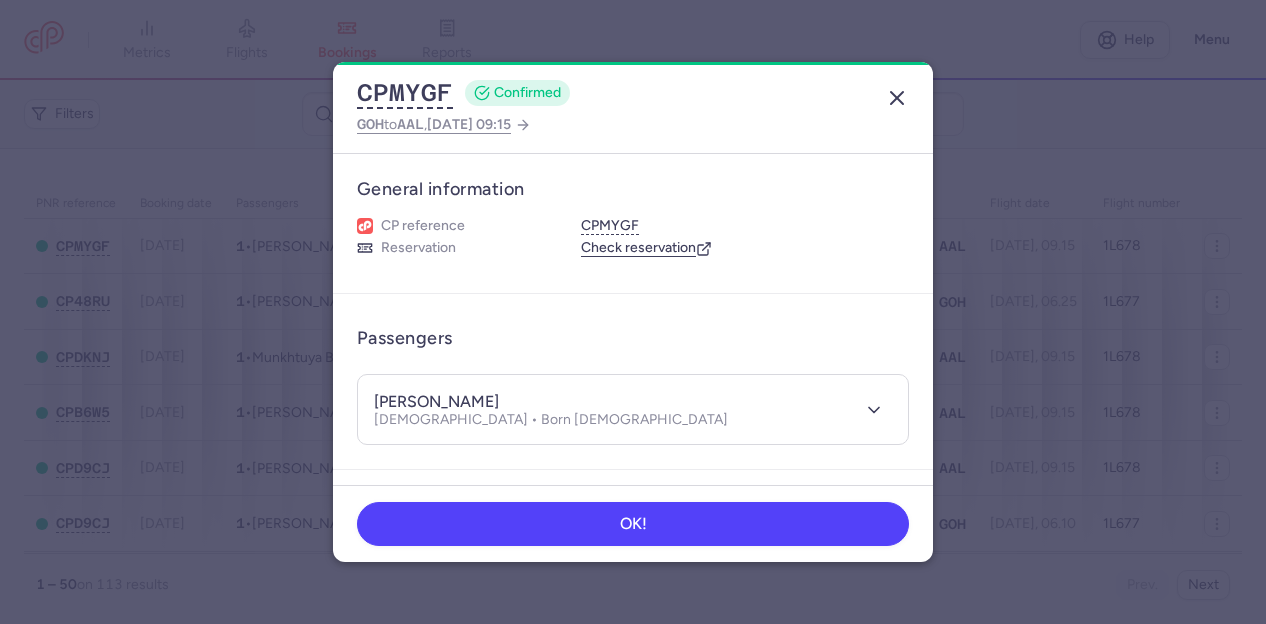click 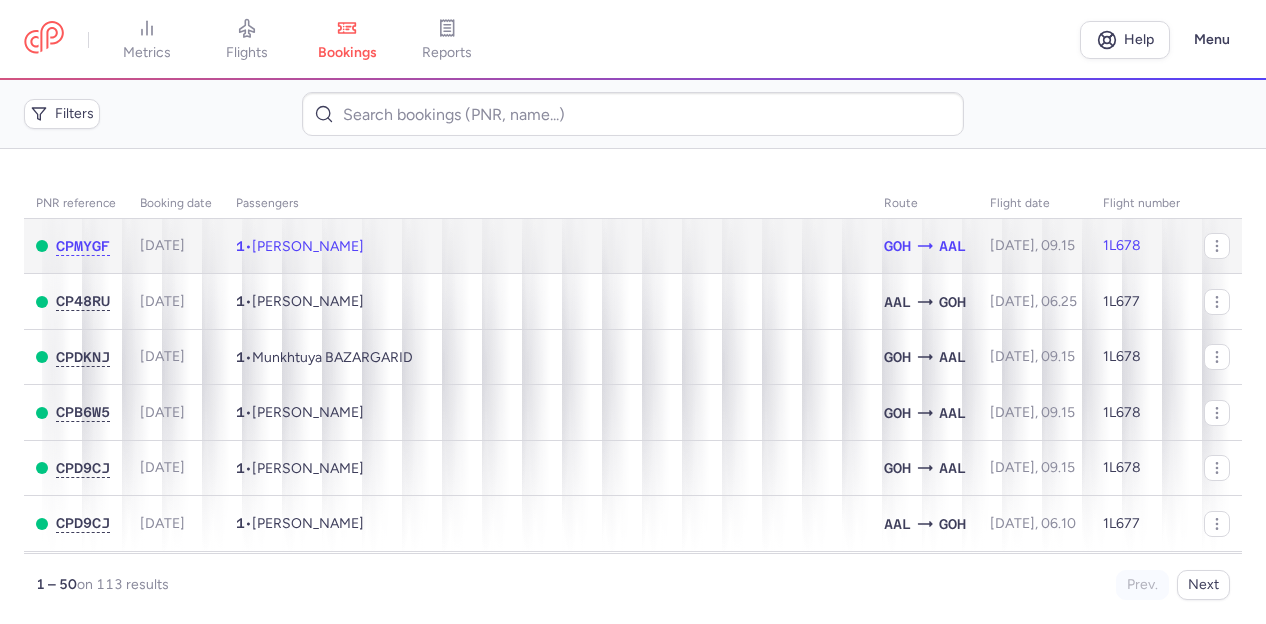 click on "1  •  Piotr PISKOR" 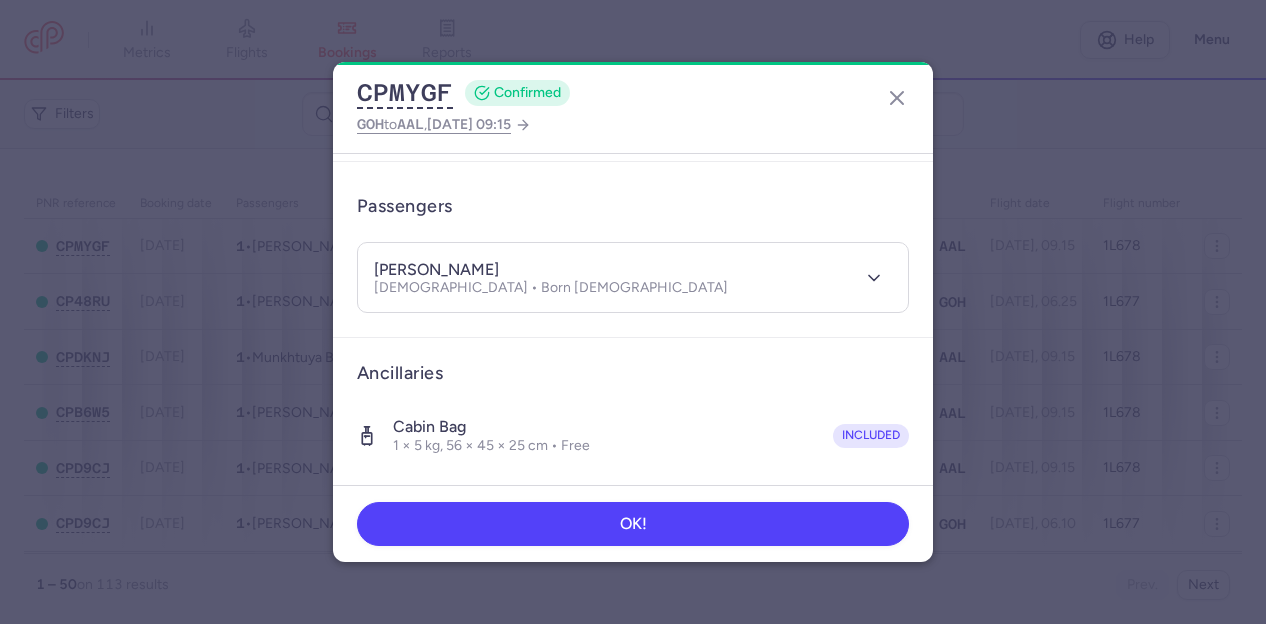 scroll, scrollTop: 130, scrollLeft: 0, axis: vertical 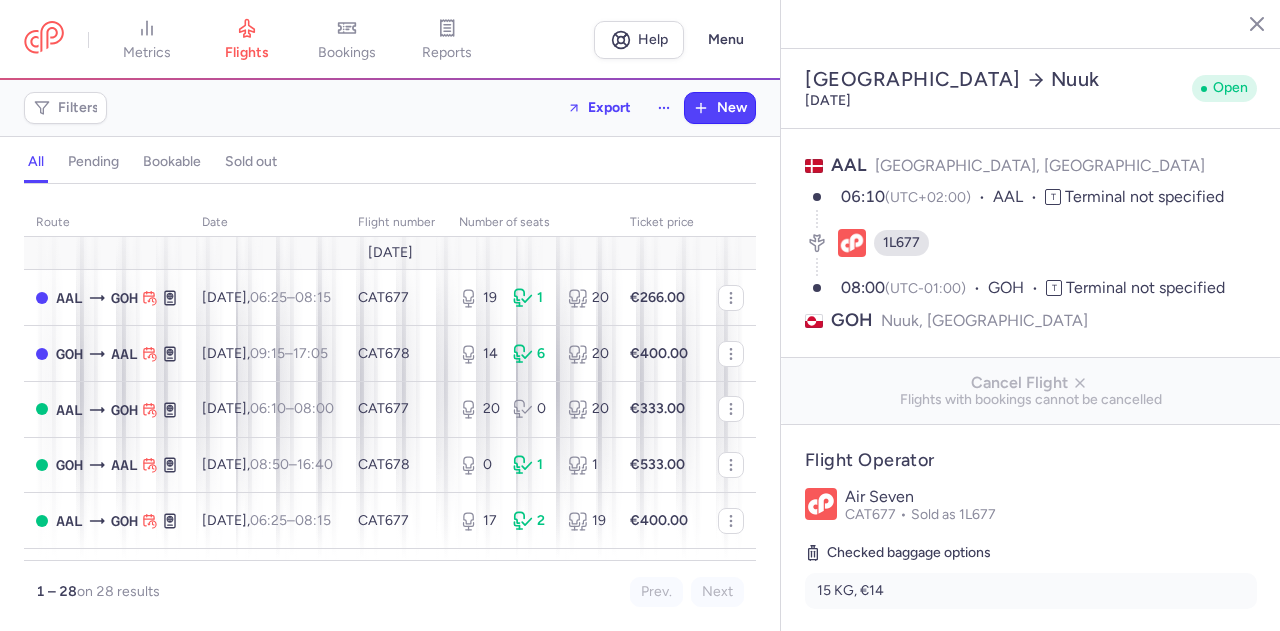 select on "hours" 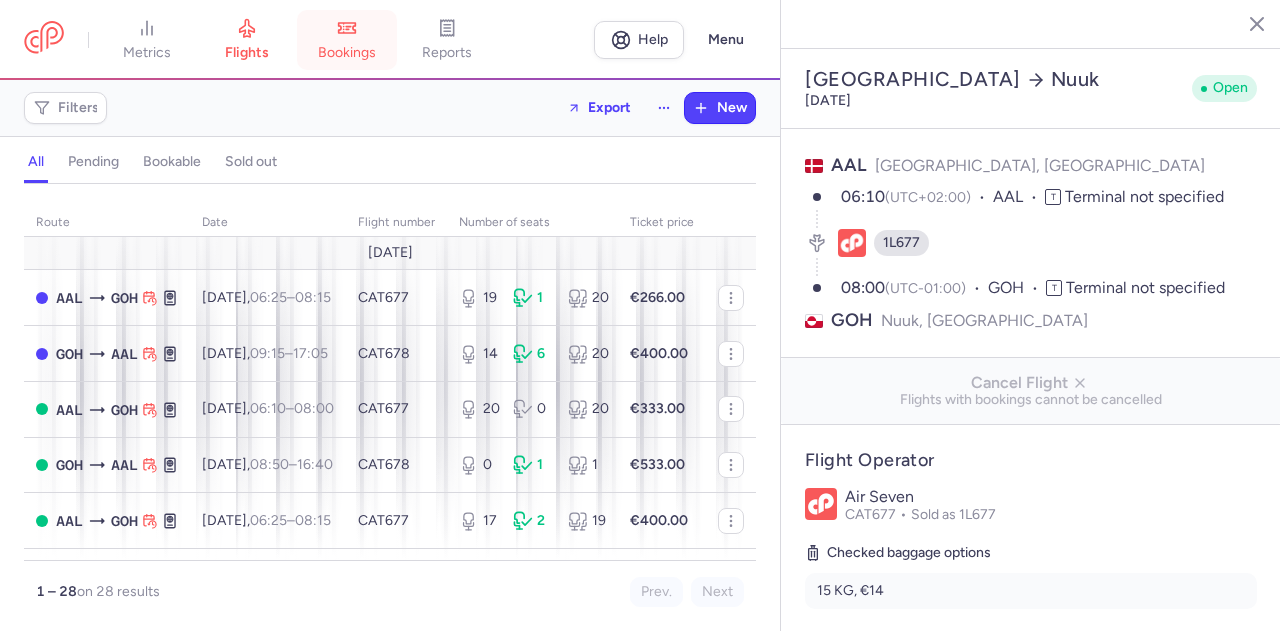 click 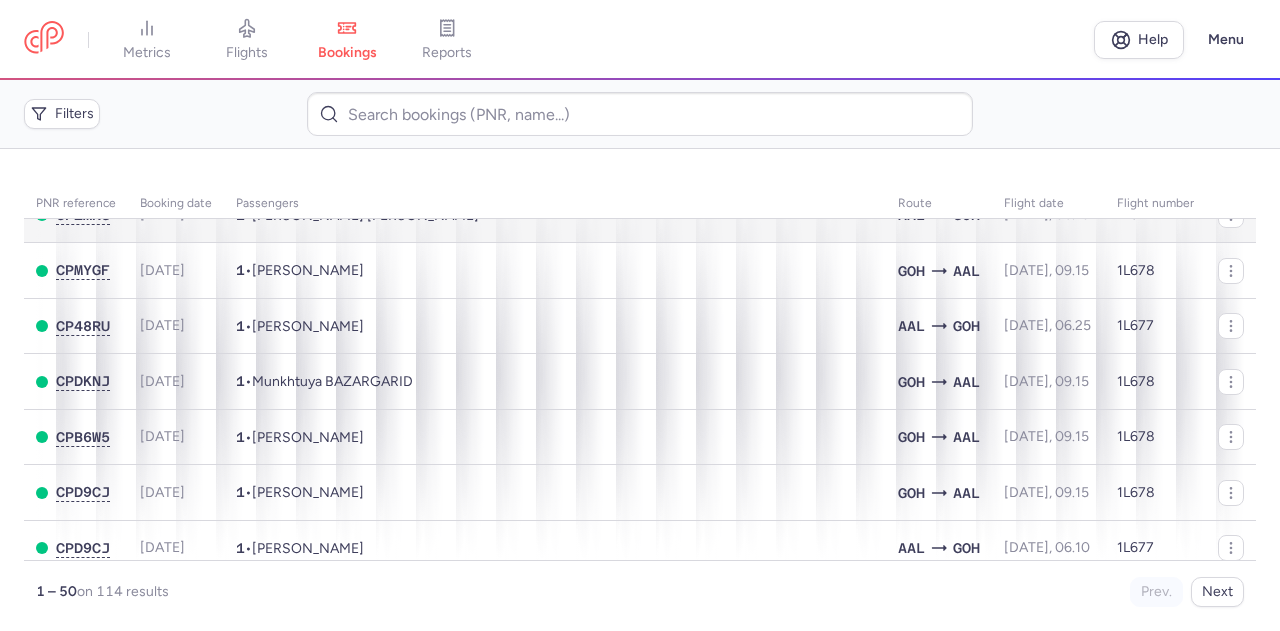 scroll, scrollTop: 0, scrollLeft: 0, axis: both 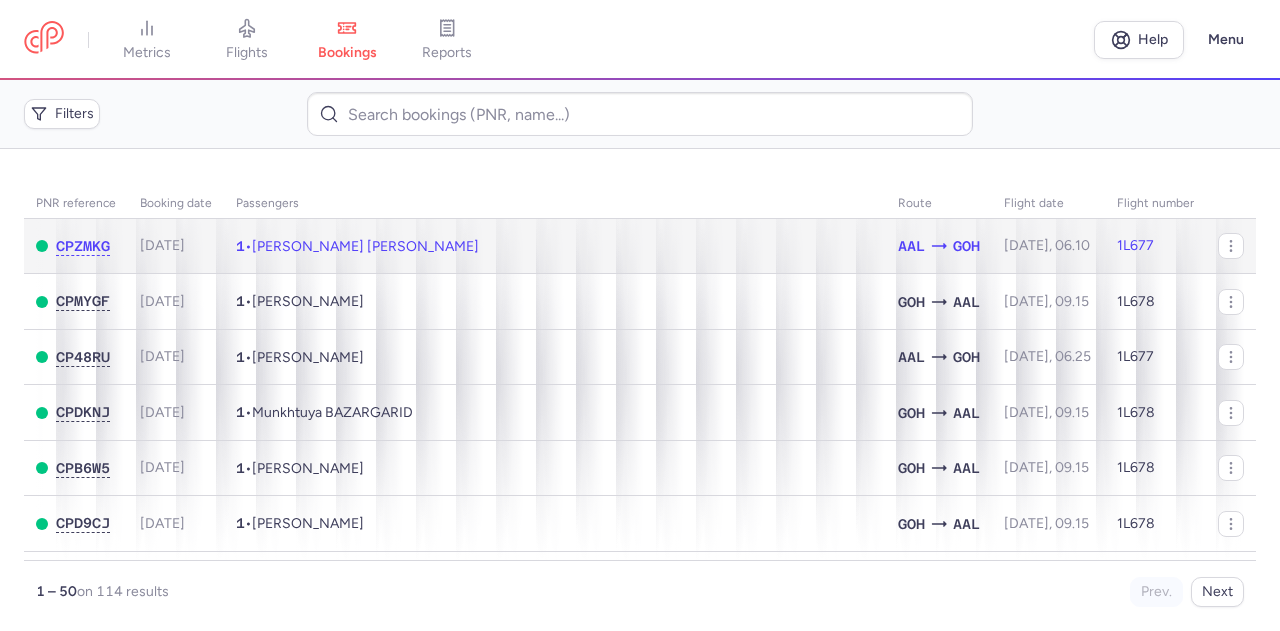 click on "1  •  [PERSON_NAME] [PERSON_NAME]" 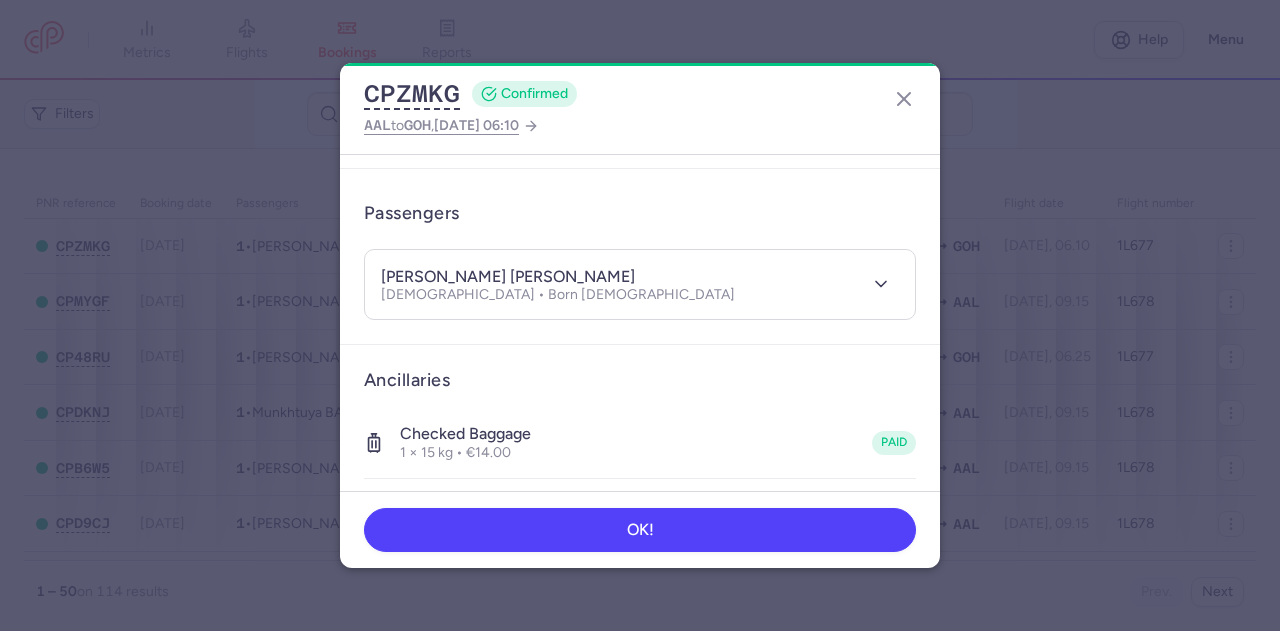 scroll, scrollTop: 0, scrollLeft: 0, axis: both 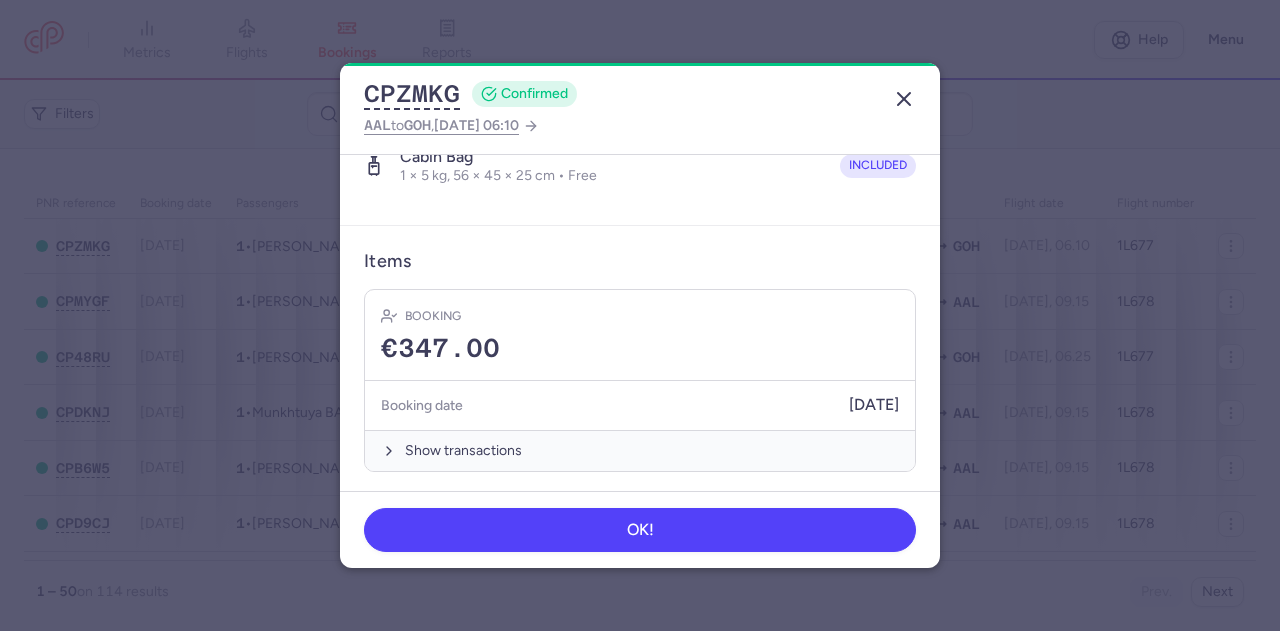 click 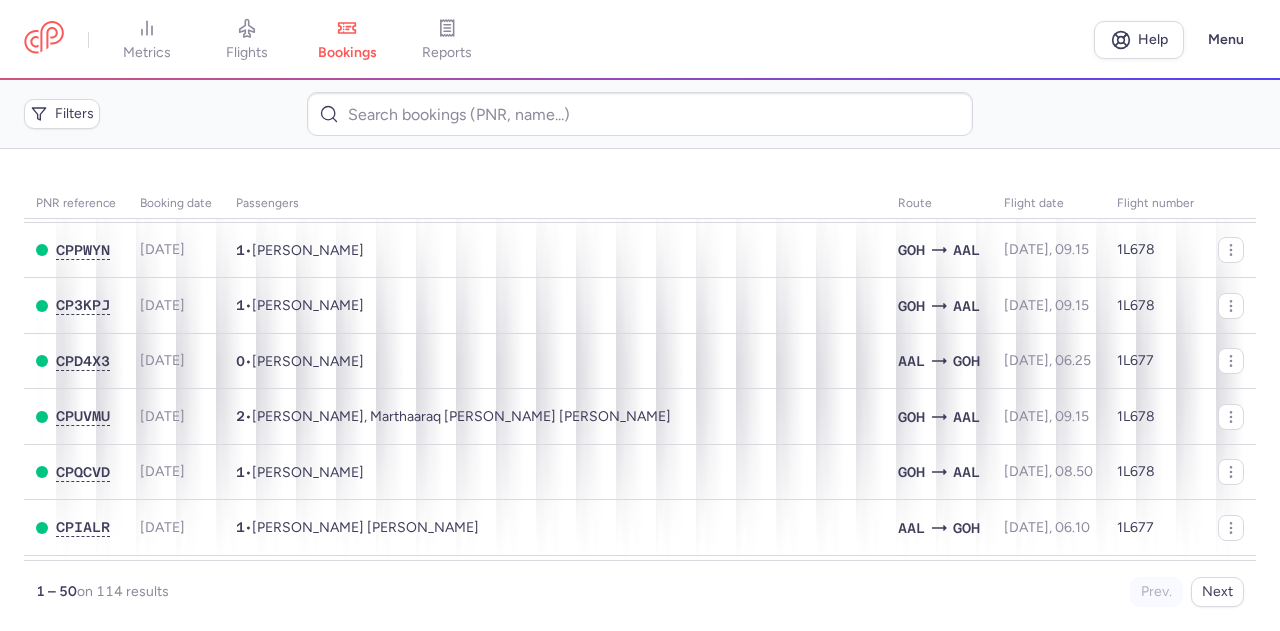 scroll, scrollTop: 552, scrollLeft: 0, axis: vertical 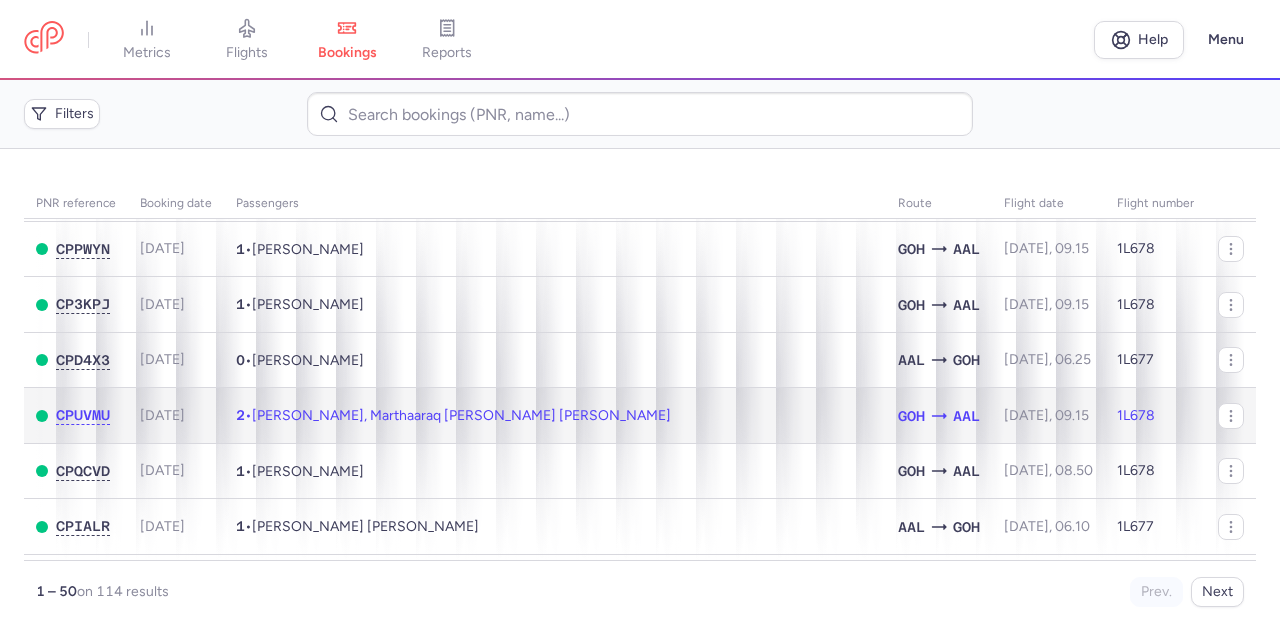 click on "2  •  [PERSON_NAME], Marthaaraq [PERSON_NAME] [PERSON_NAME]" 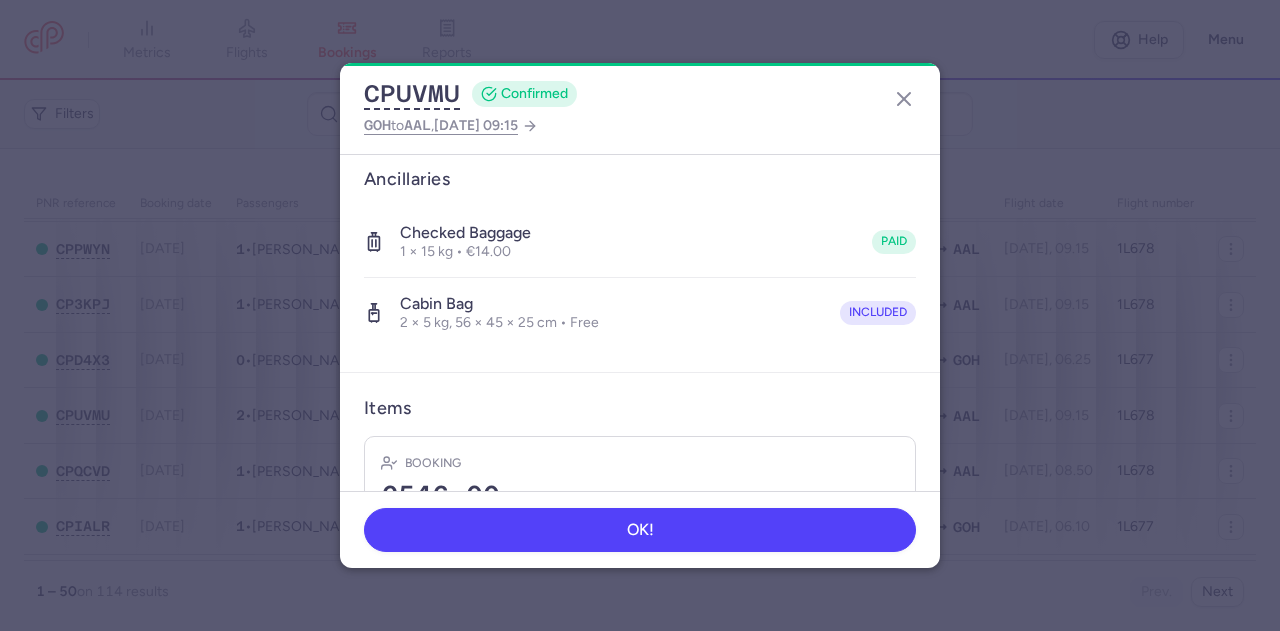 scroll, scrollTop: 0, scrollLeft: 0, axis: both 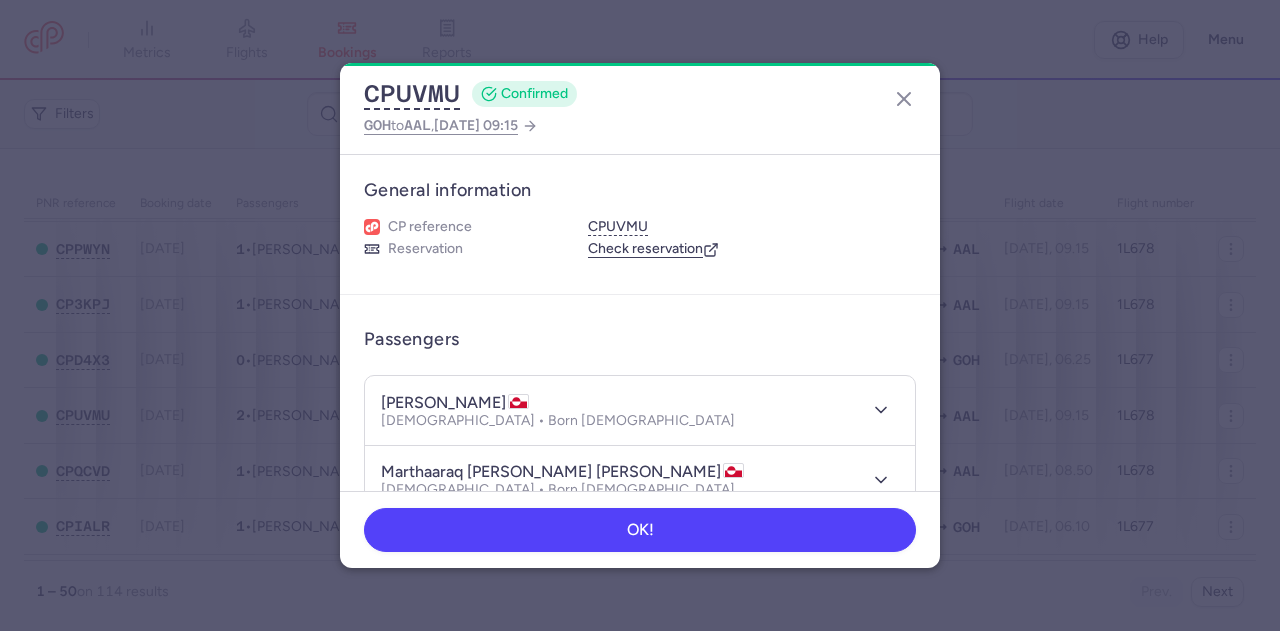 click on "Check reservation" at bounding box center [653, 249] 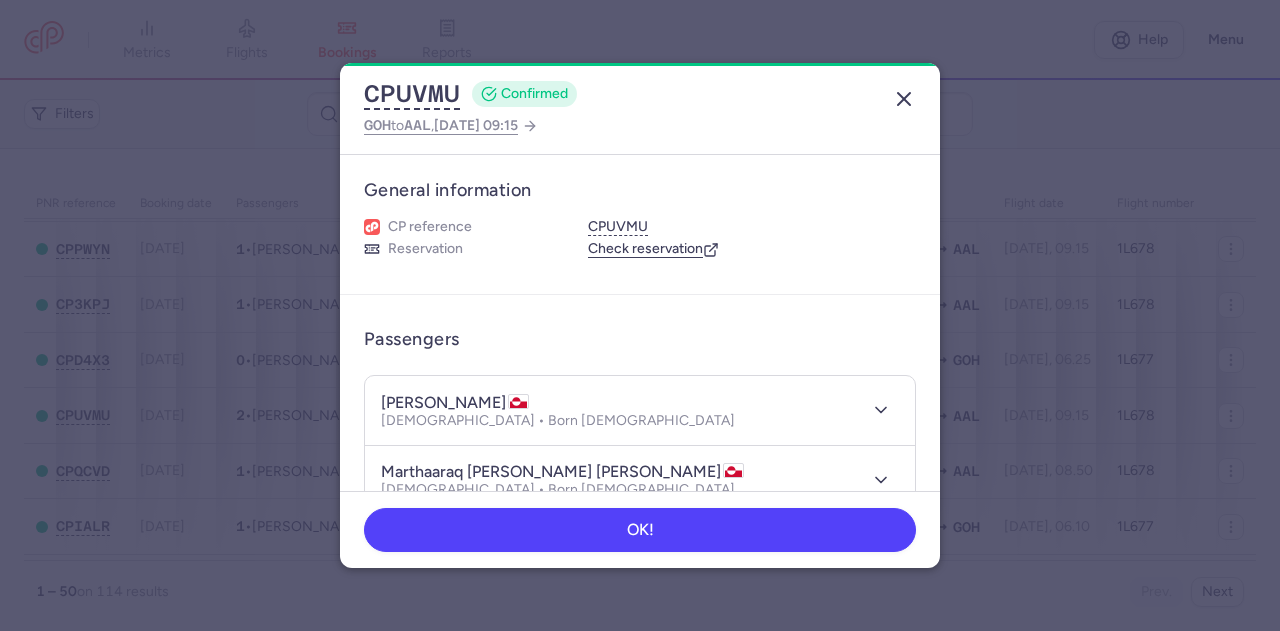 click 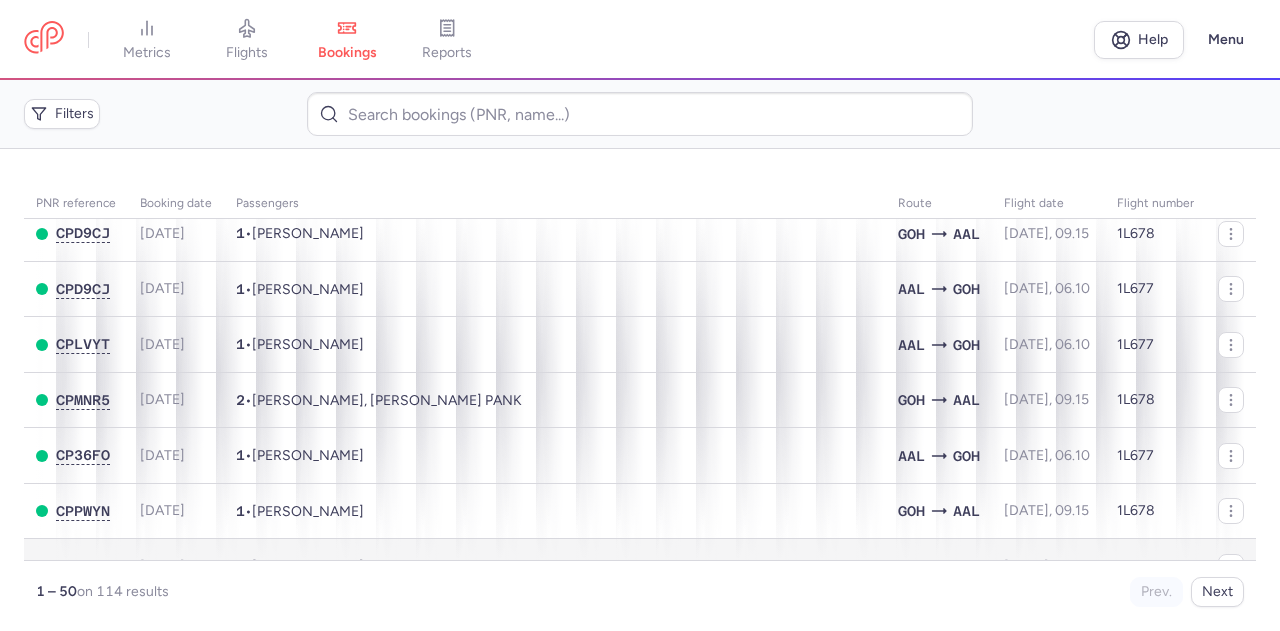 scroll, scrollTop: 193, scrollLeft: 0, axis: vertical 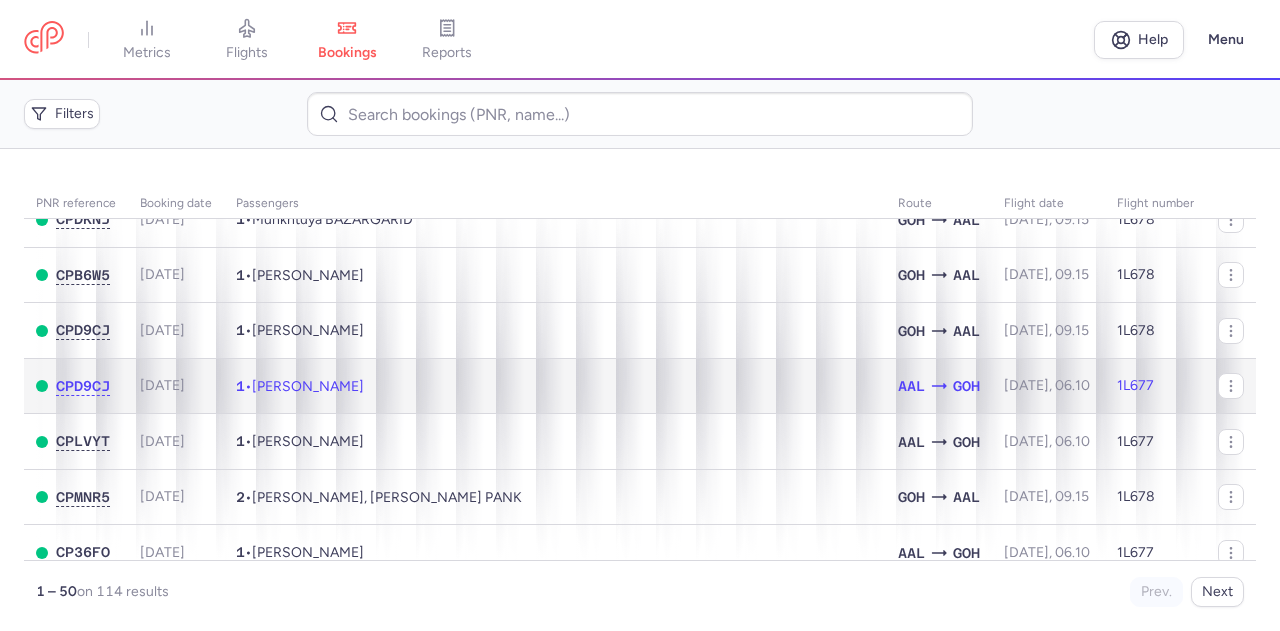 click on "1  •  [PERSON_NAME]" 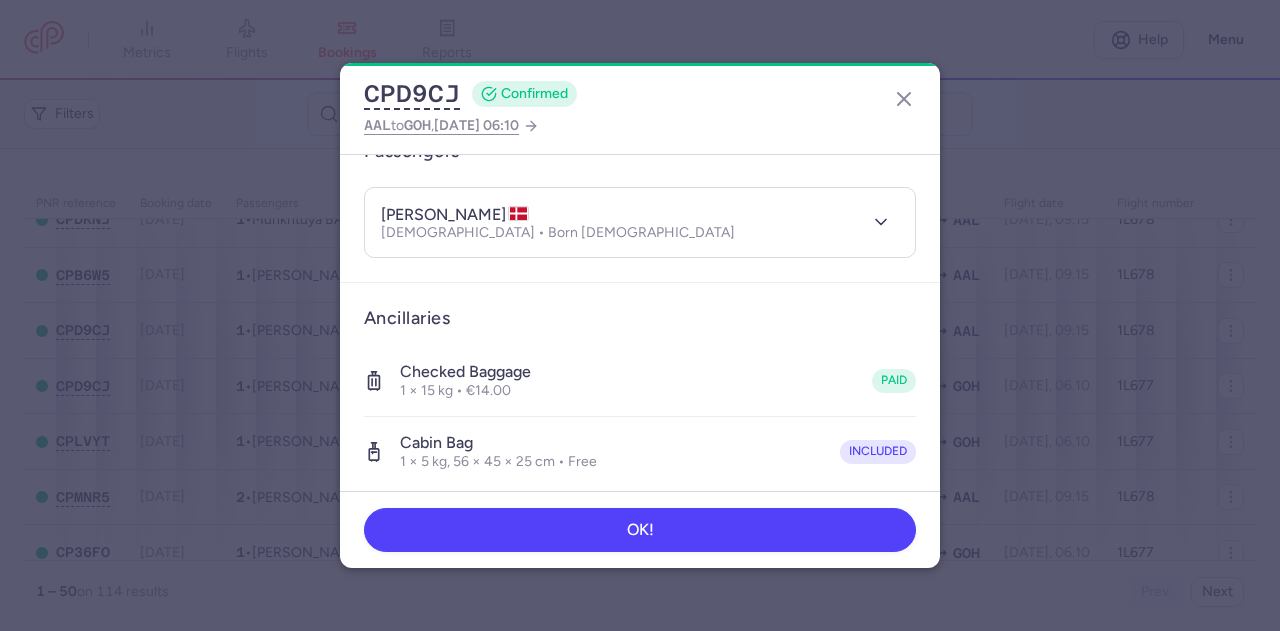 scroll, scrollTop: 238, scrollLeft: 0, axis: vertical 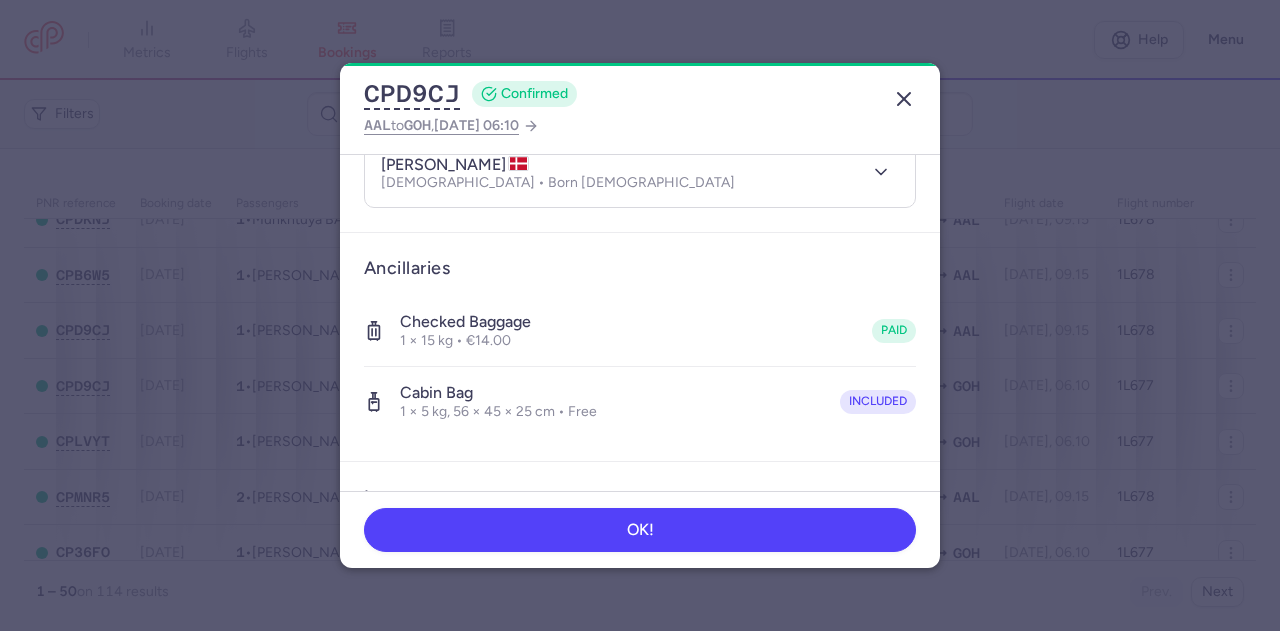 click 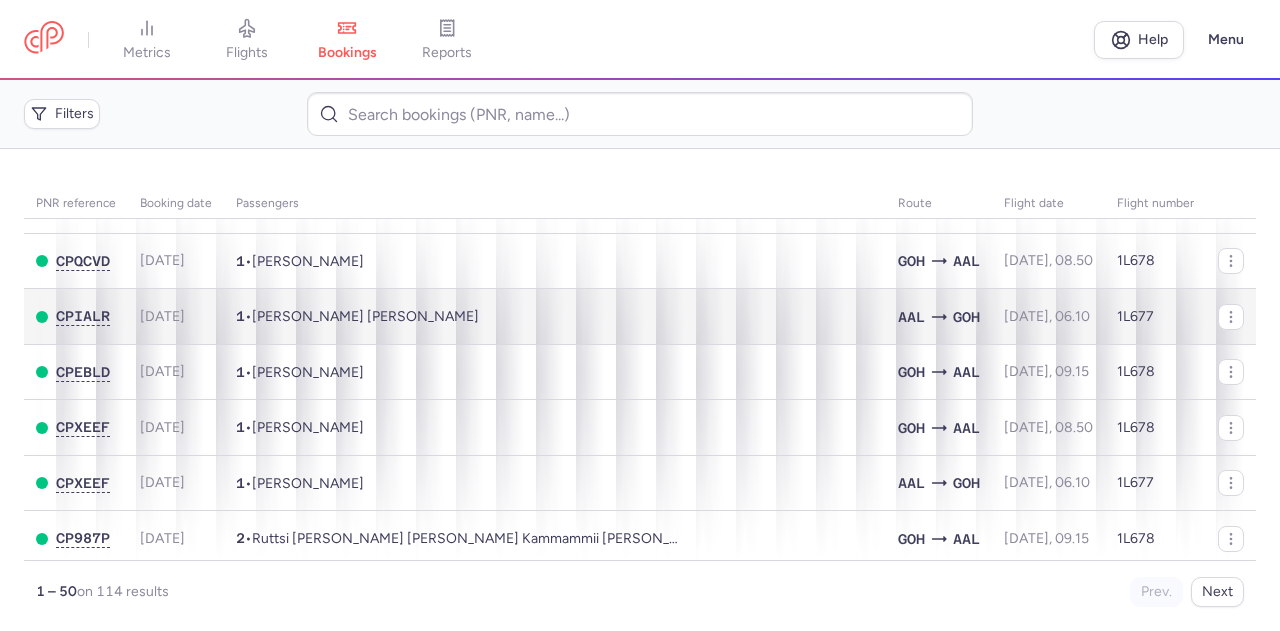 scroll, scrollTop: 763, scrollLeft: 0, axis: vertical 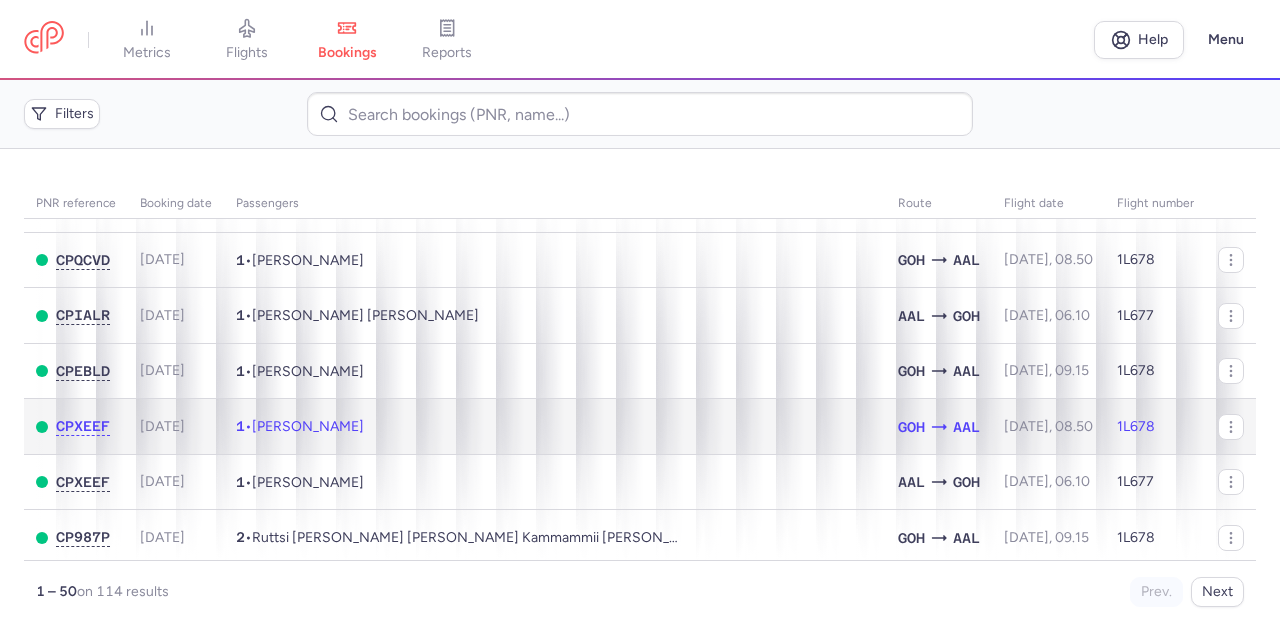 click on "1  •  [PERSON_NAME]" 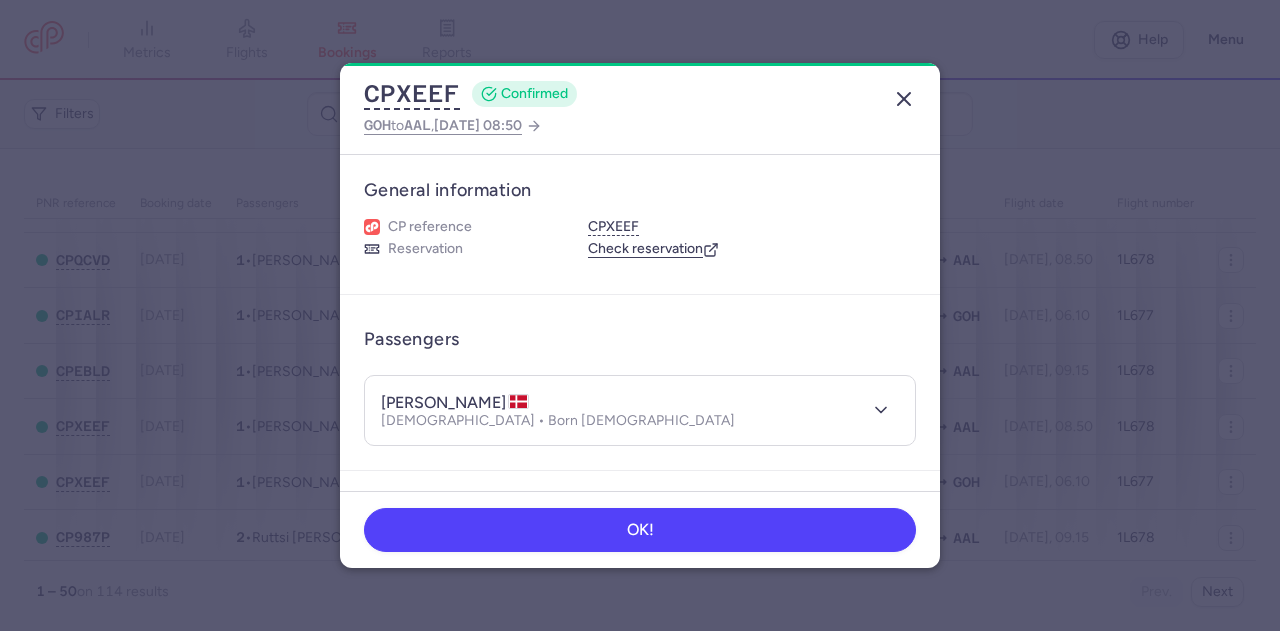 click 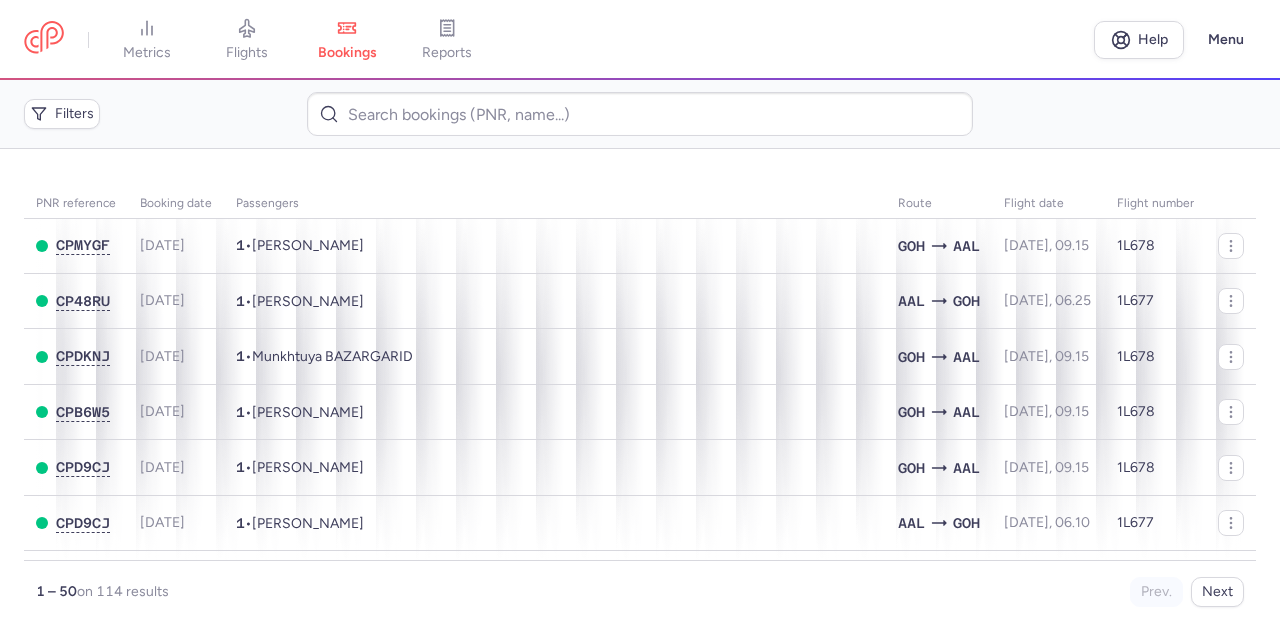 scroll, scrollTop: 0, scrollLeft: 0, axis: both 